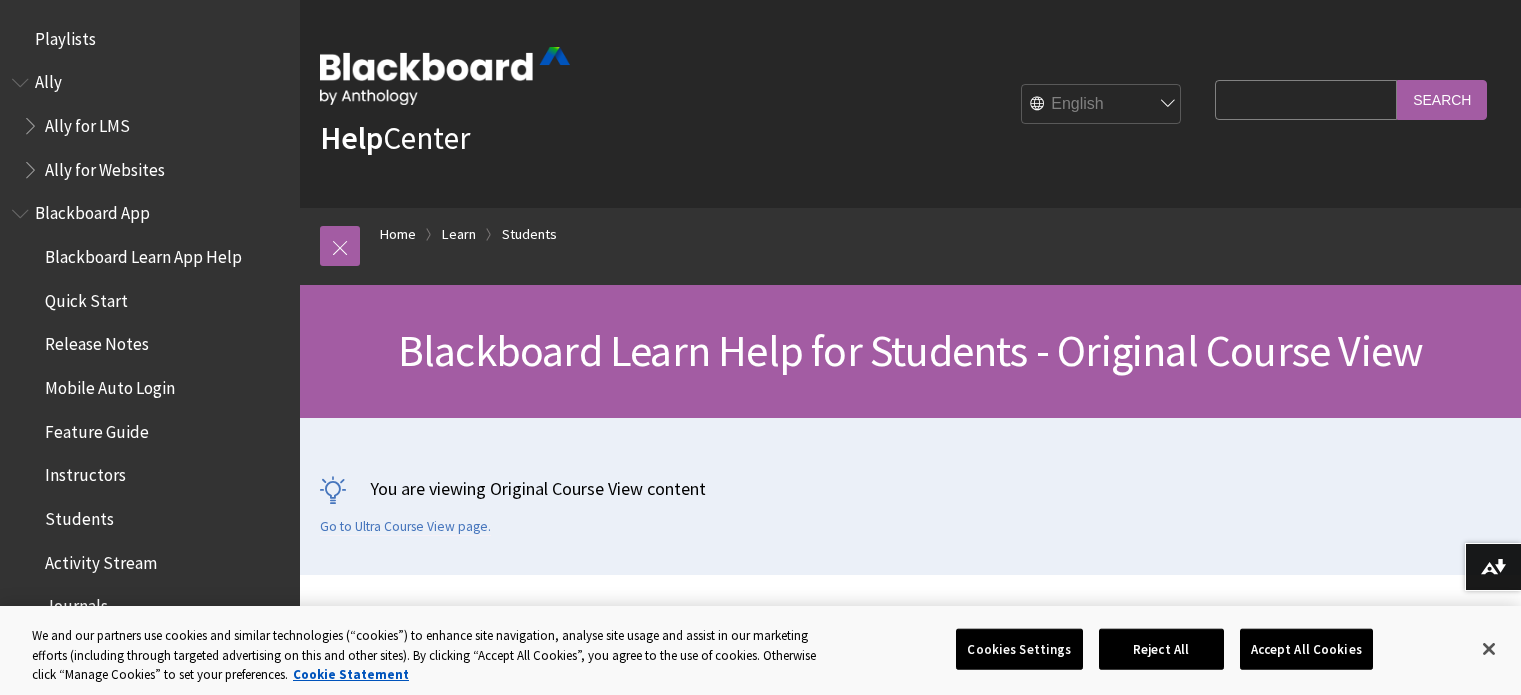 scroll, scrollTop: 0, scrollLeft: 0, axis: both 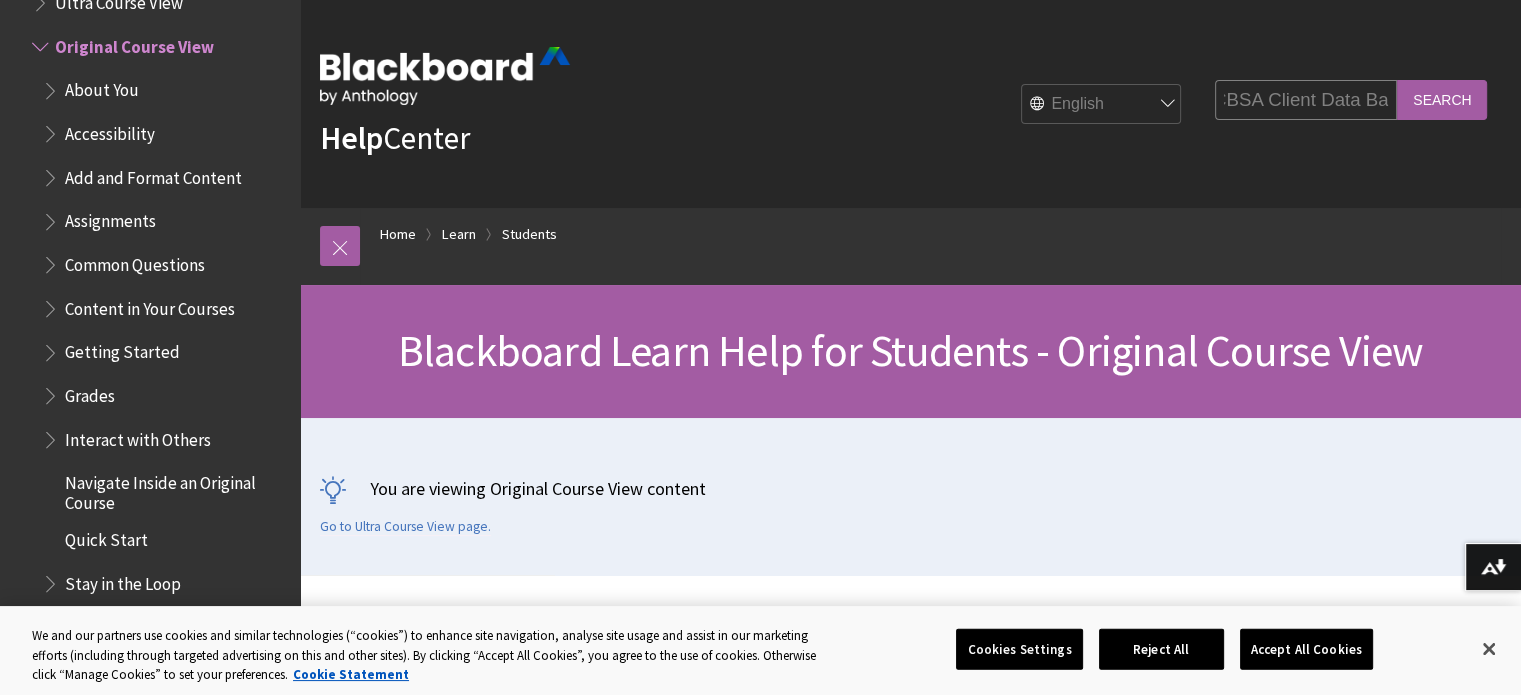 type on "CBSA Client Data Base" 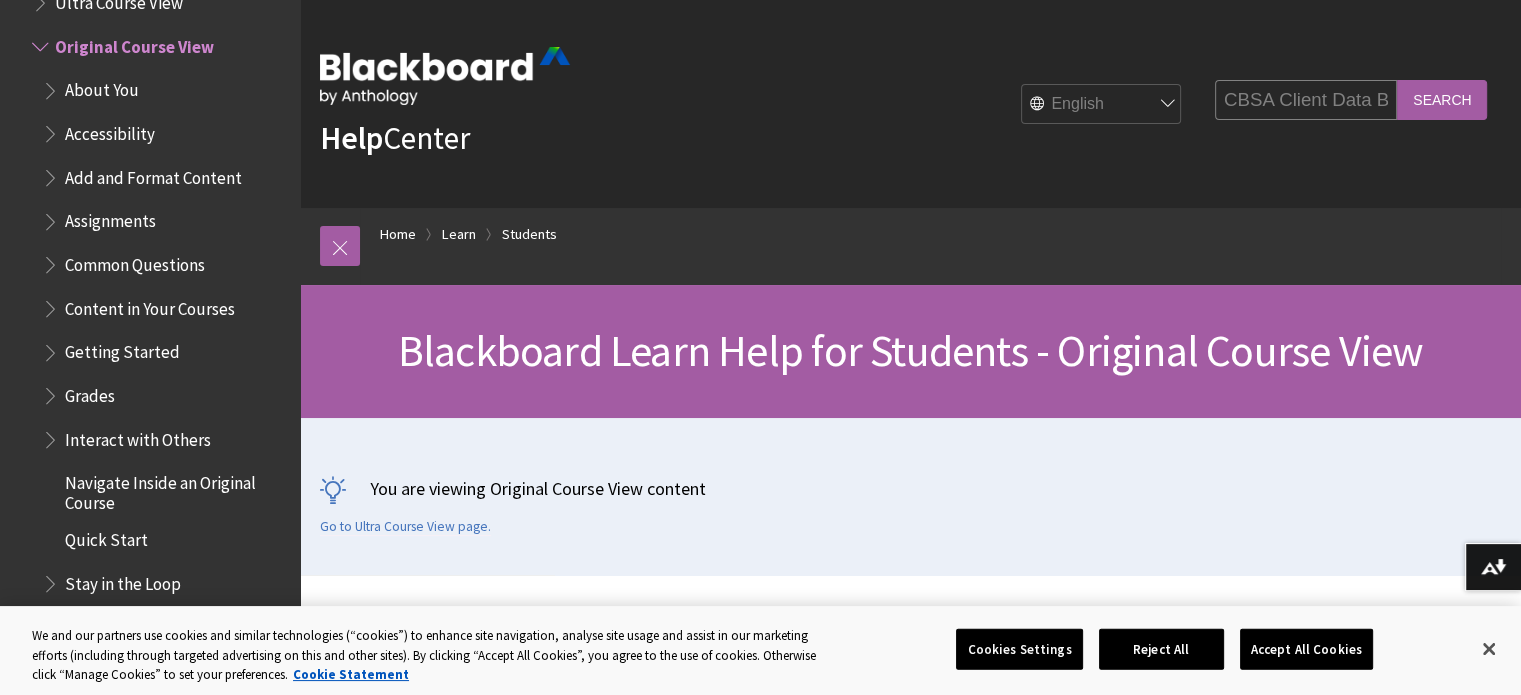 click on "Search" at bounding box center [1442, 99] 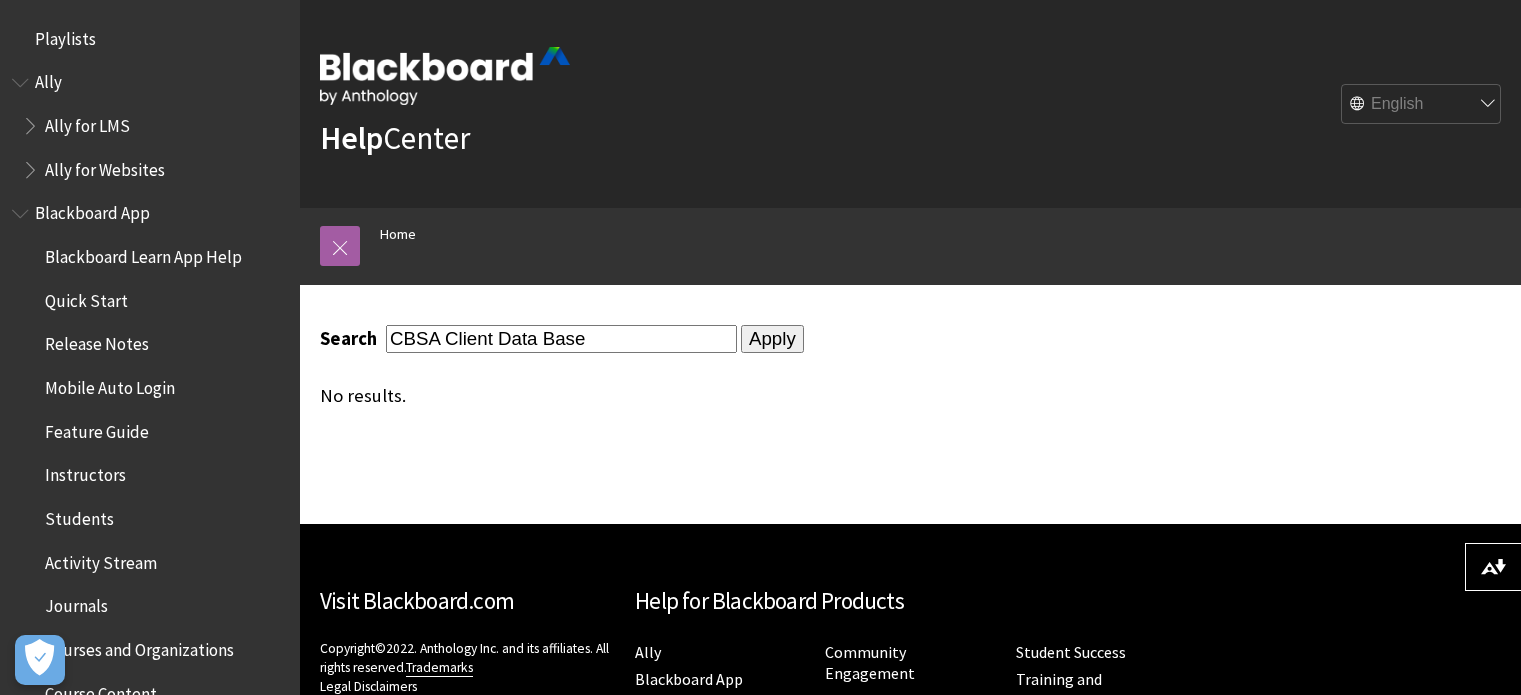 scroll, scrollTop: 0, scrollLeft: 0, axis: both 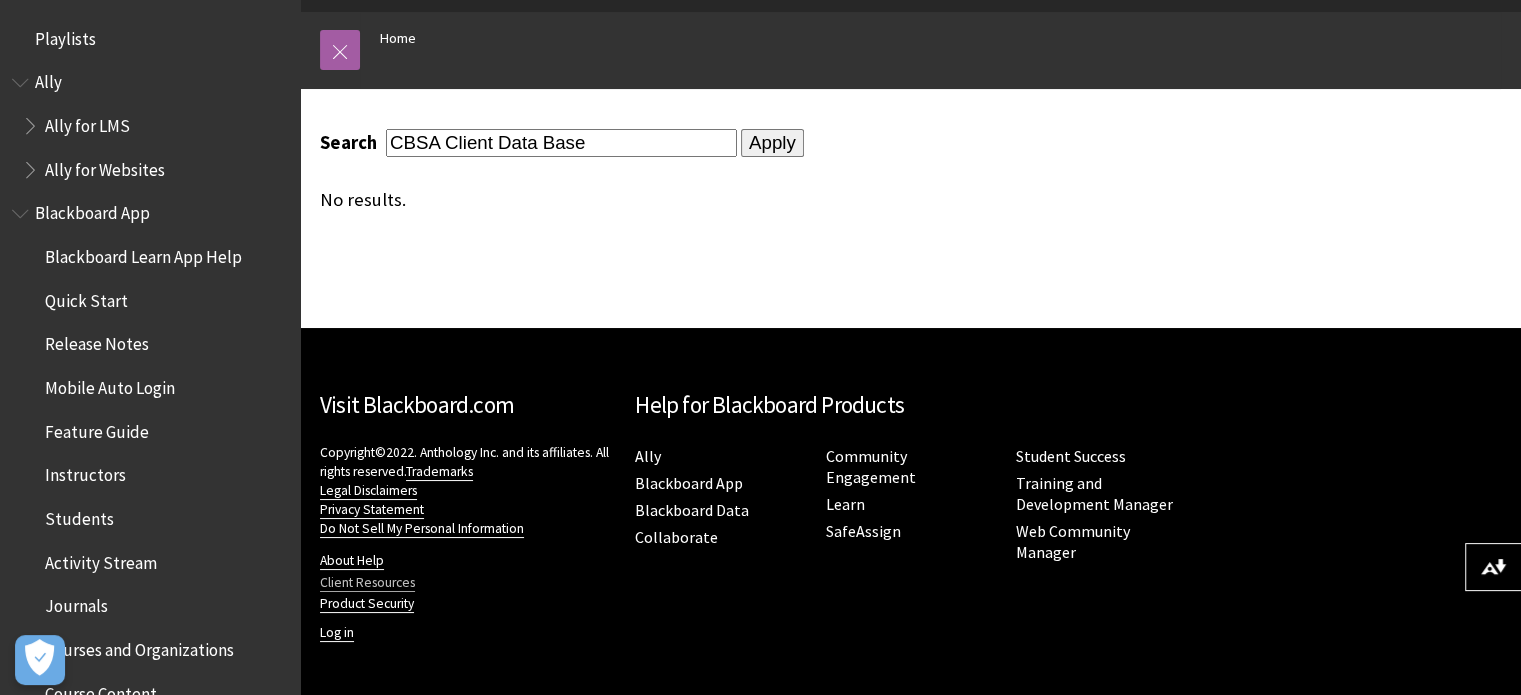 click on "Client Resources" at bounding box center (367, 583) 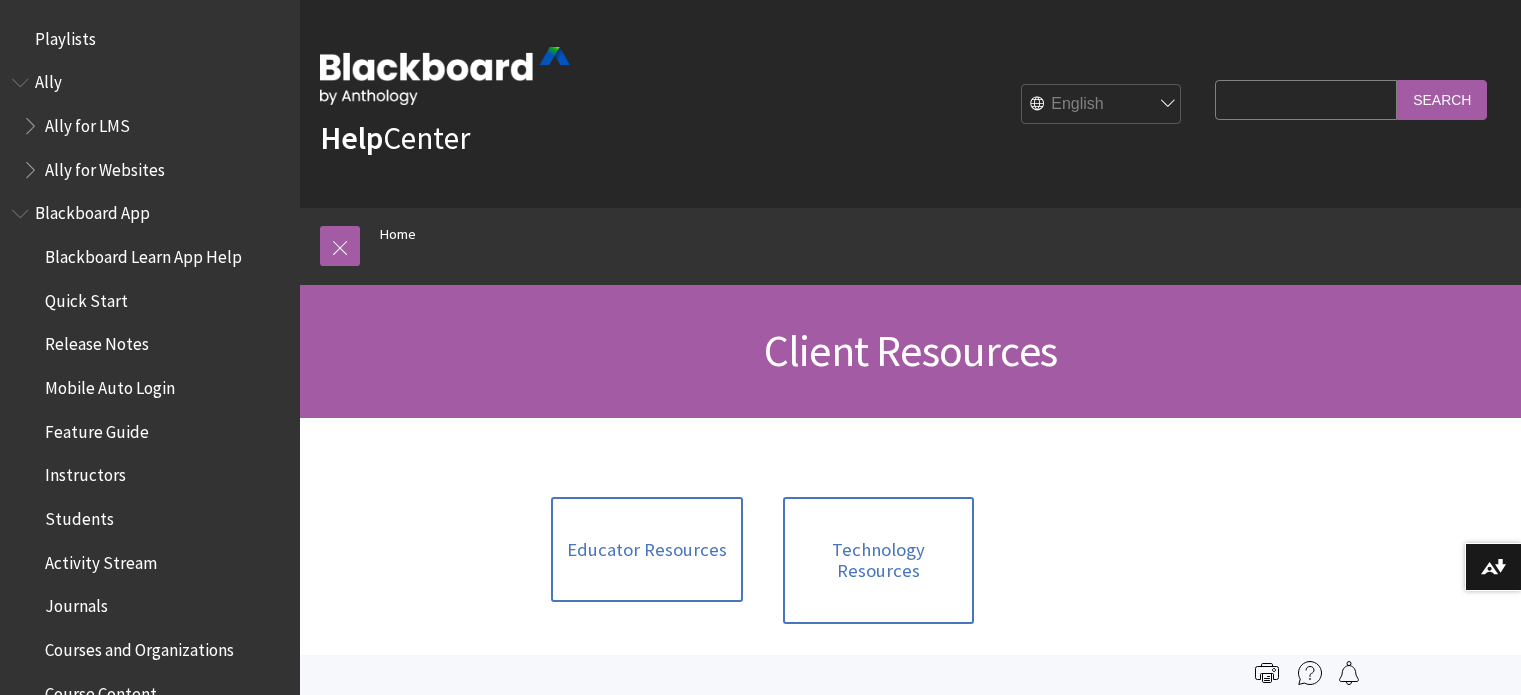 scroll, scrollTop: 0, scrollLeft: 0, axis: both 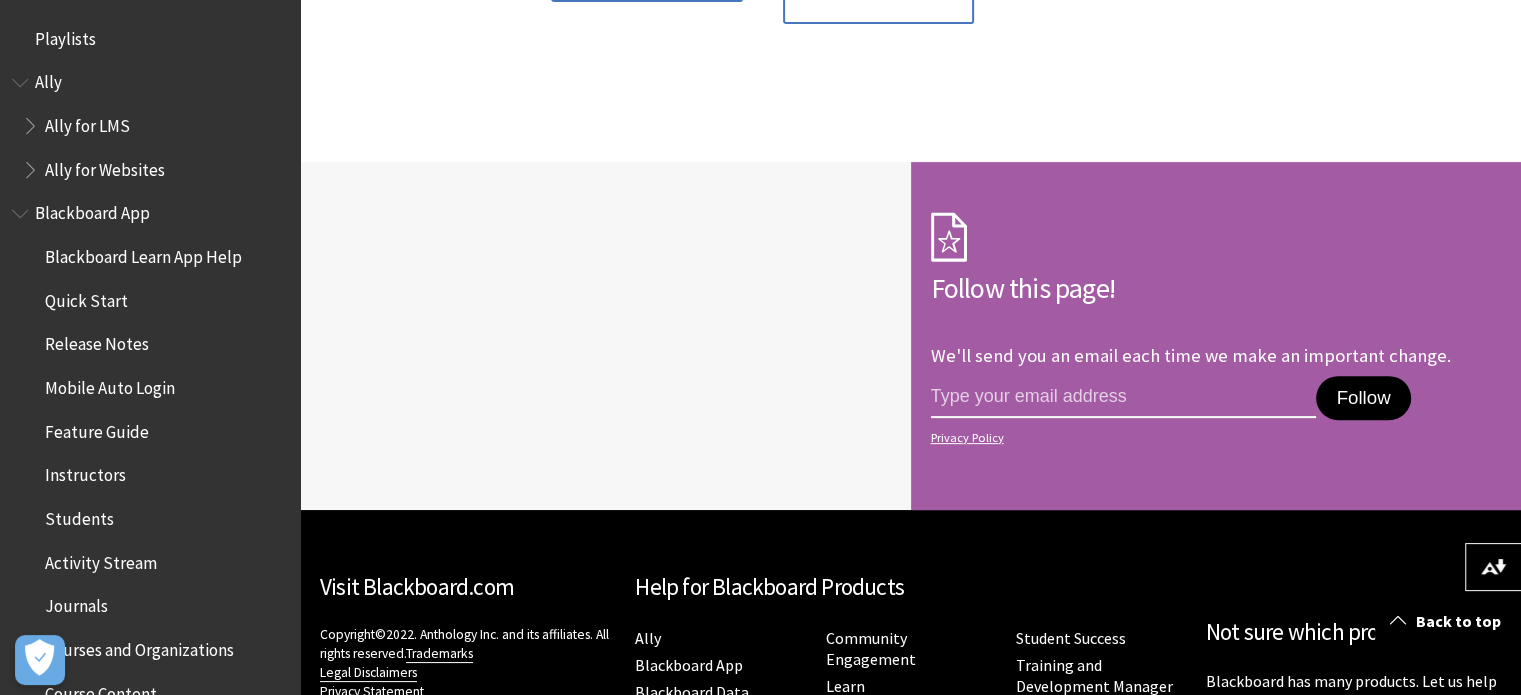 click at bounding box center (1124, 397) 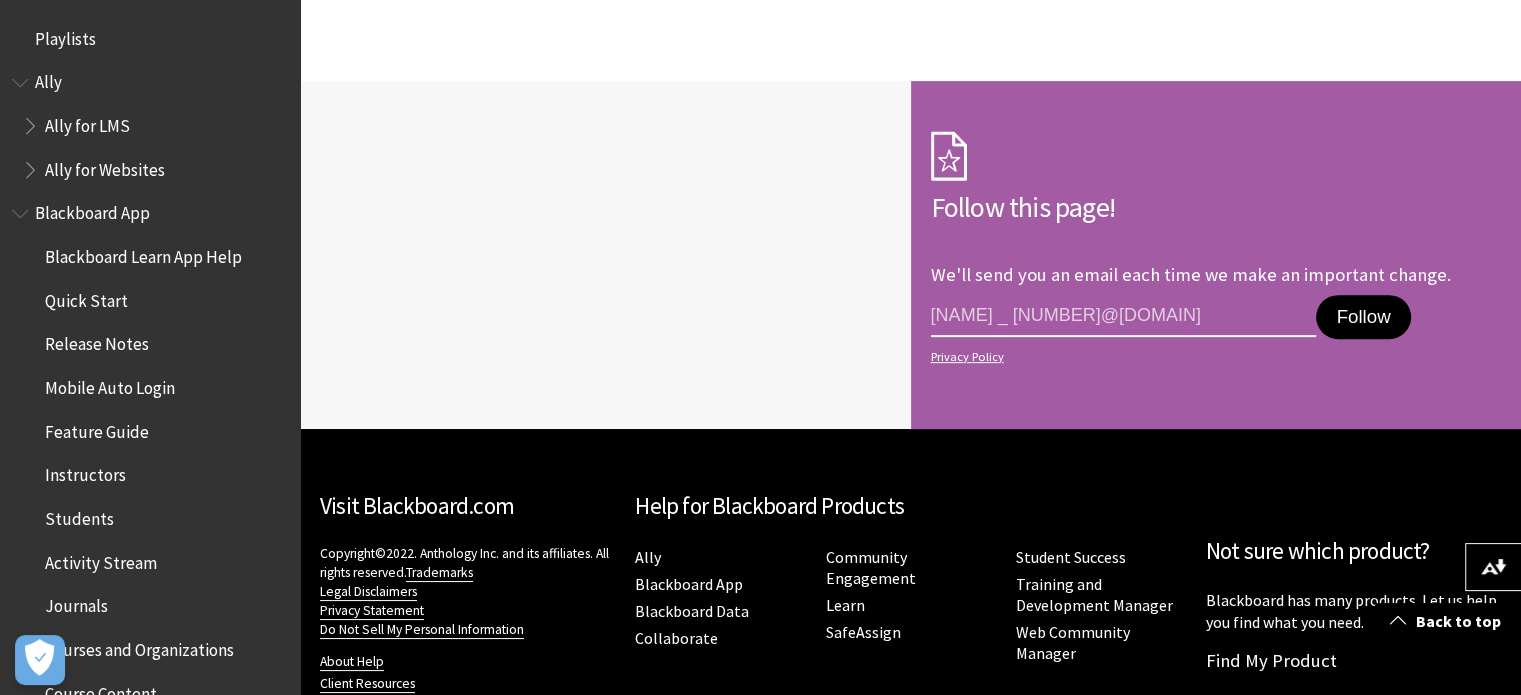 scroll, scrollTop: 781, scrollLeft: 0, axis: vertical 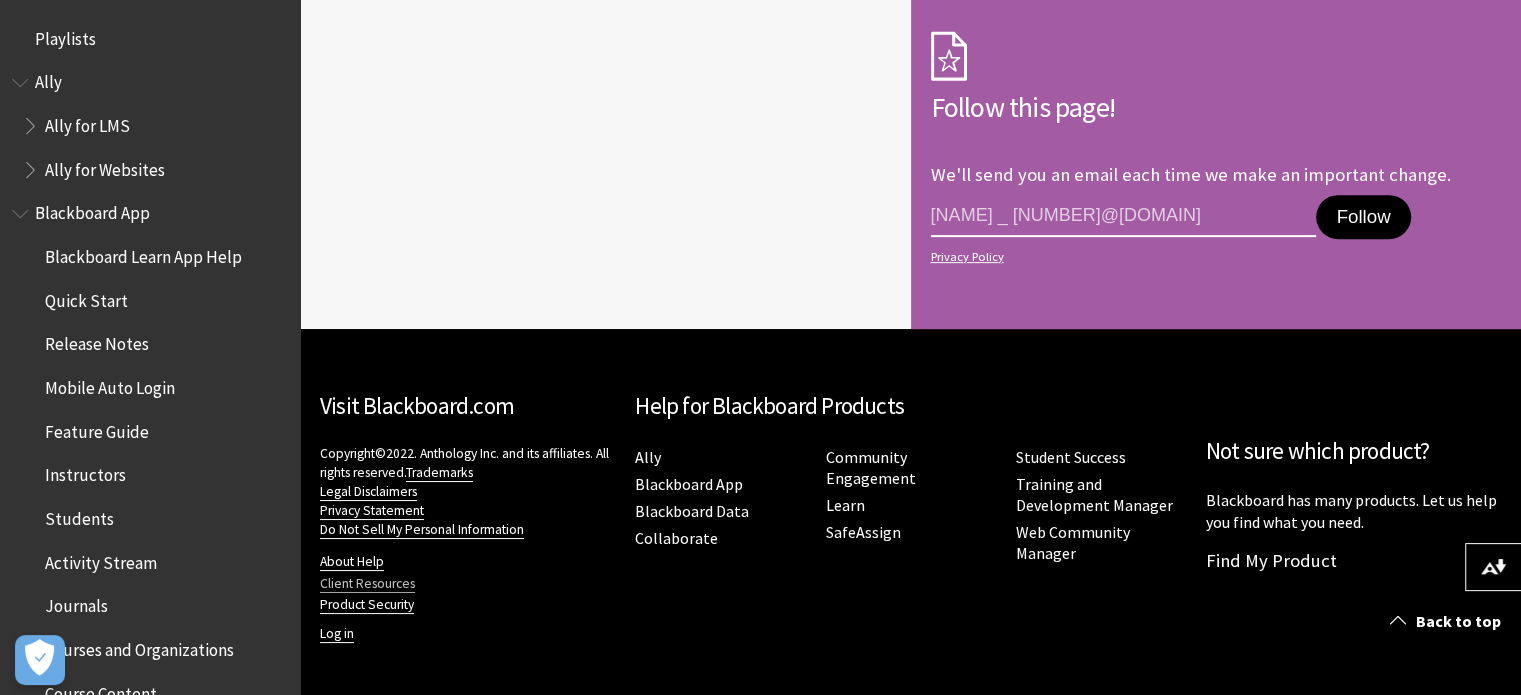 type on "jumeirah _ 28@yahoo.com" 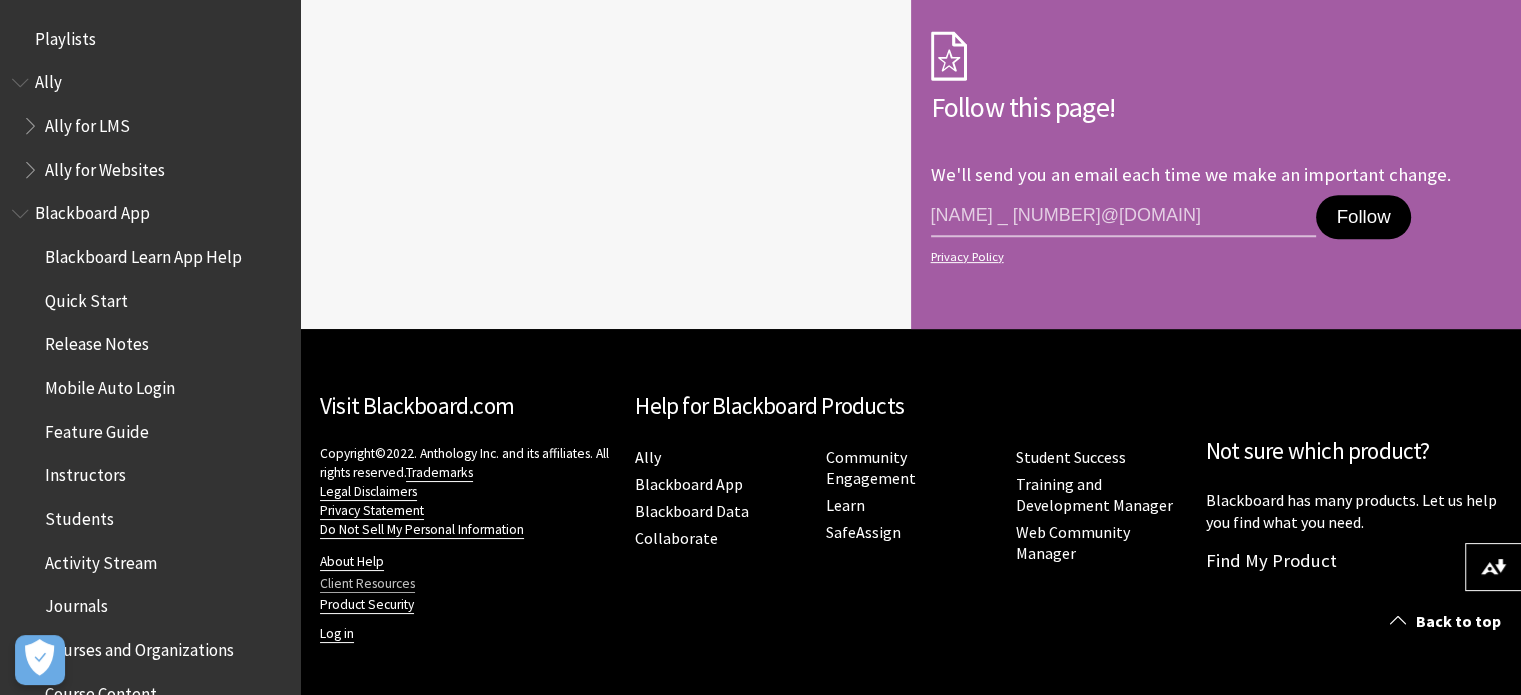 click on "Client Resources" at bounding box center (367, 584) 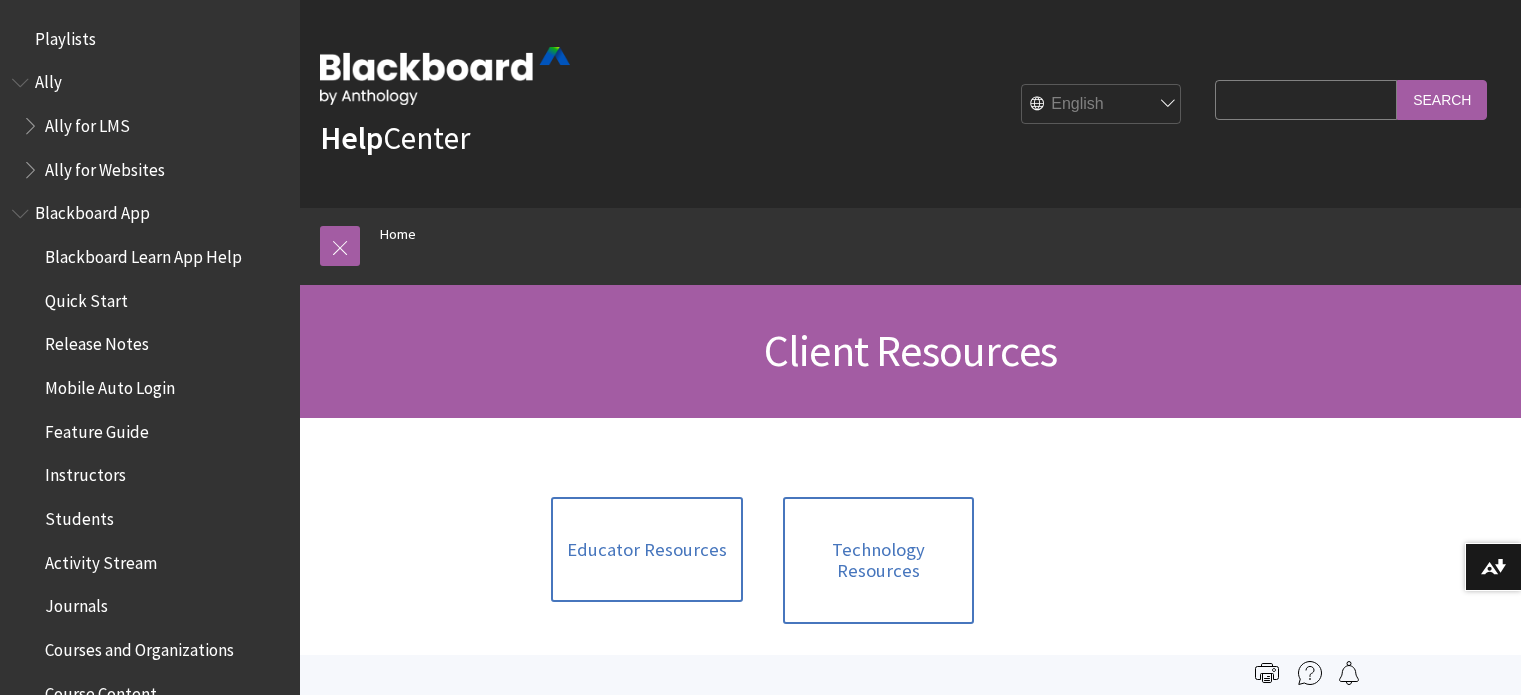 scroll, scrollTop: 0, scrollLeft: 0, axis: both 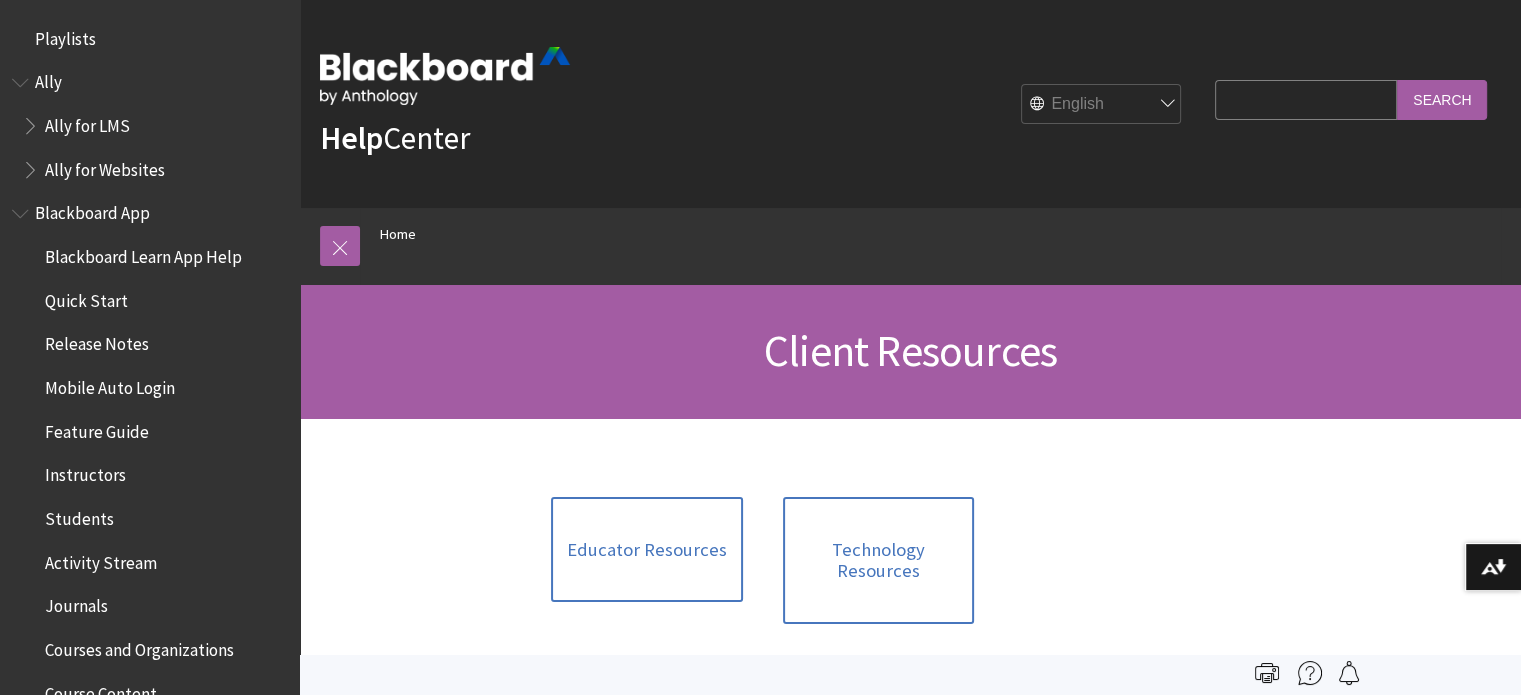 click on "Search Query" at bounding box center [1306, 99] 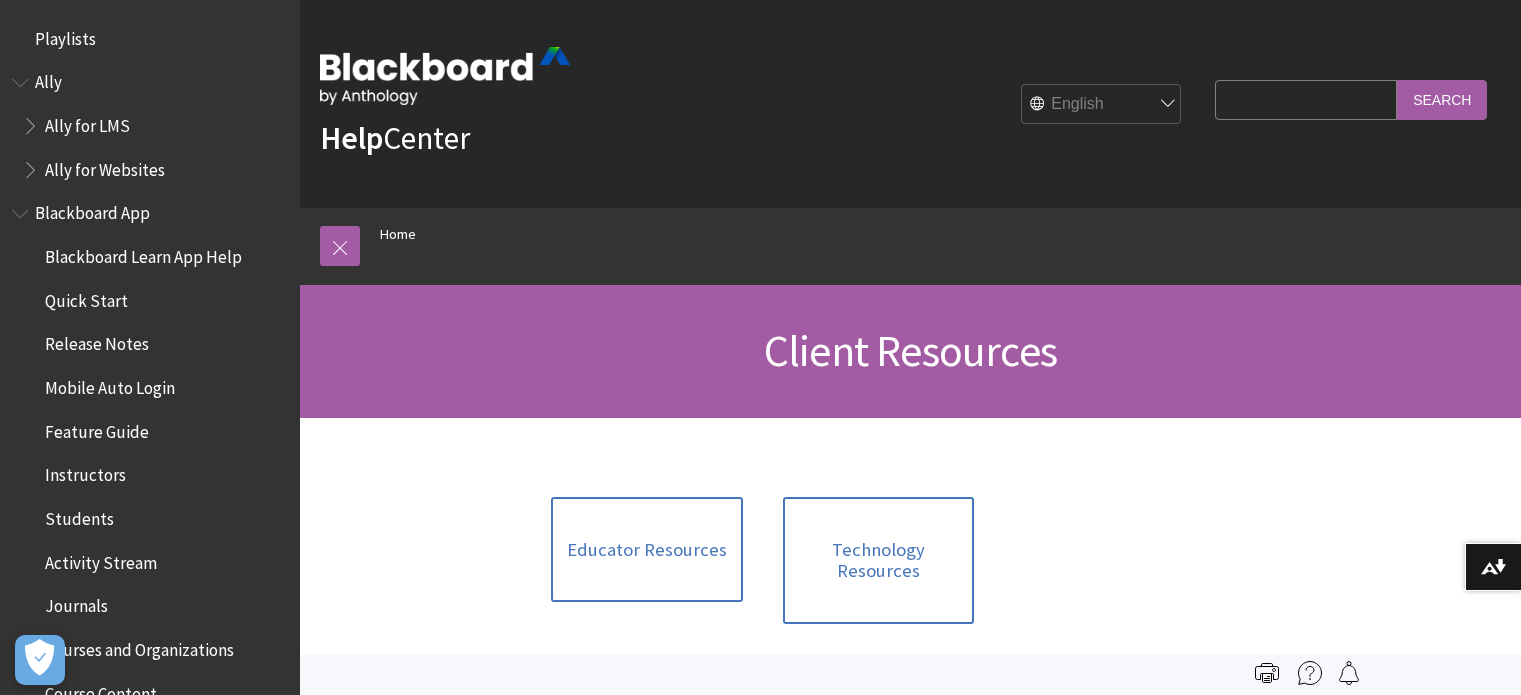 scroll, scrollTop: 0, scrollLeft: 0, axis: both 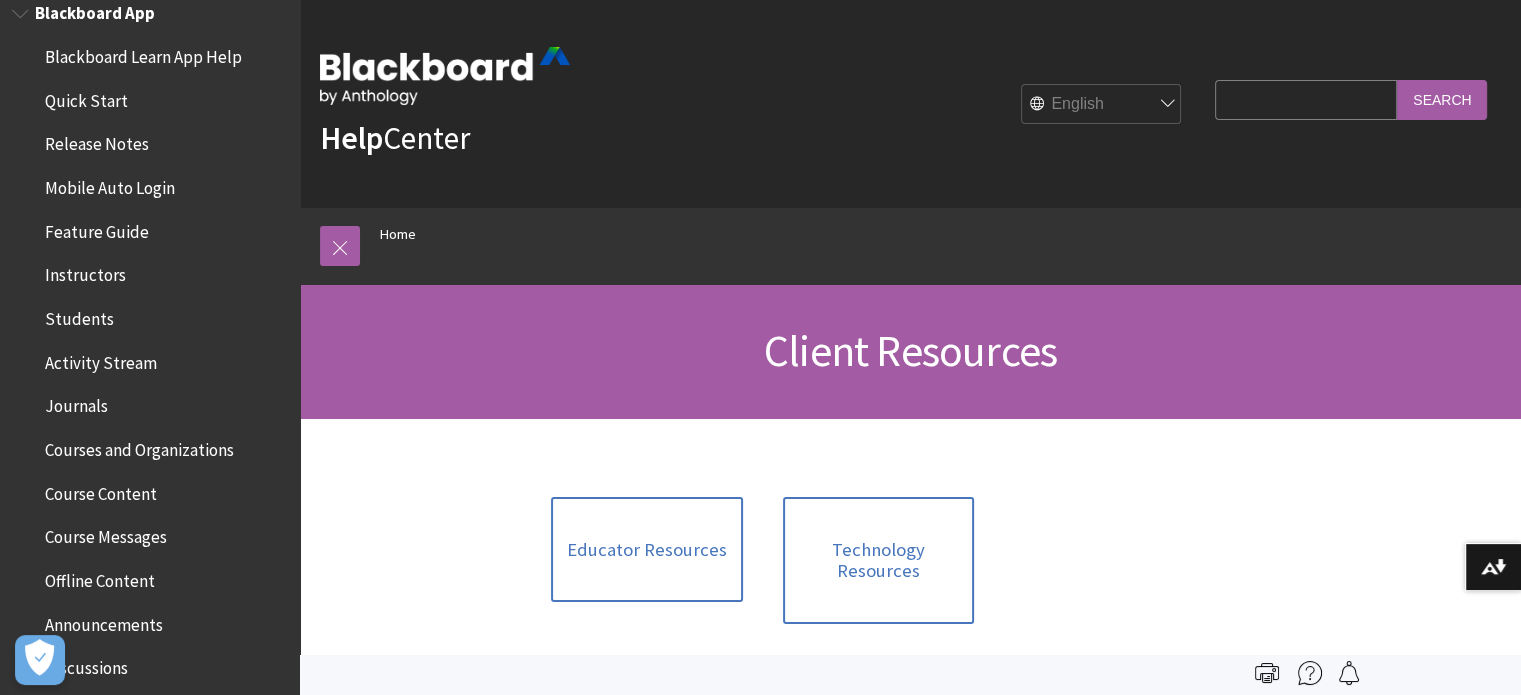 click on "Course Content" at bounding box center (101, 490) 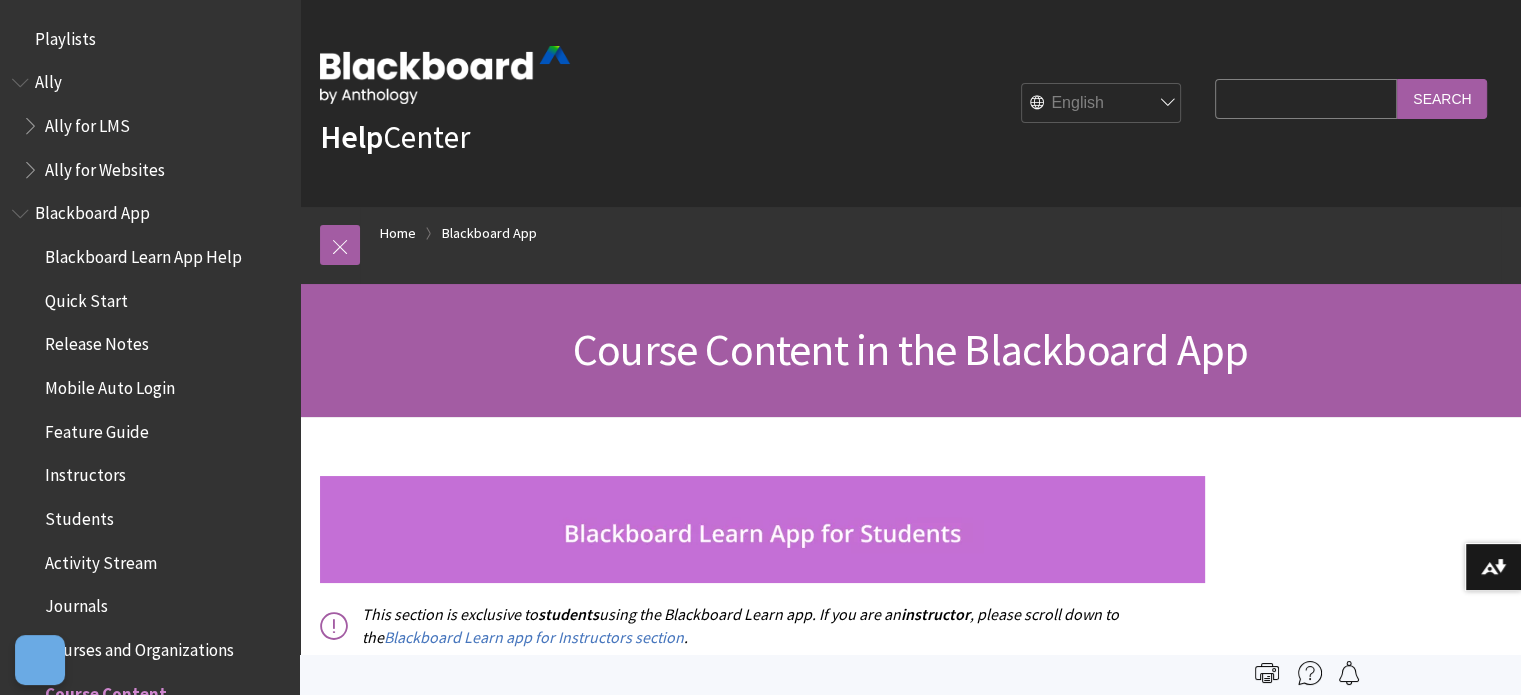 scroll, scrollTop: 272, scrollLeft: 0, axis: vertical 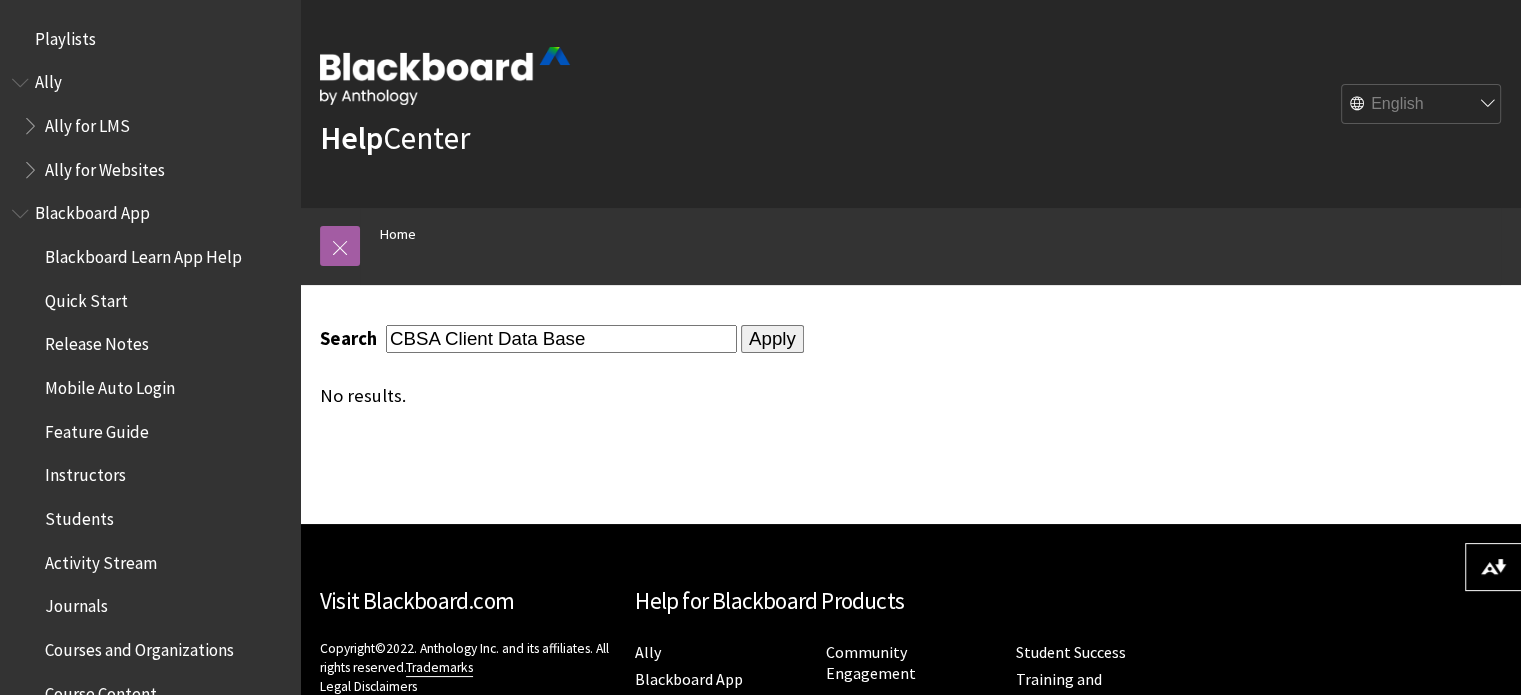 click on "Apply" at bounding box center (772, 339) 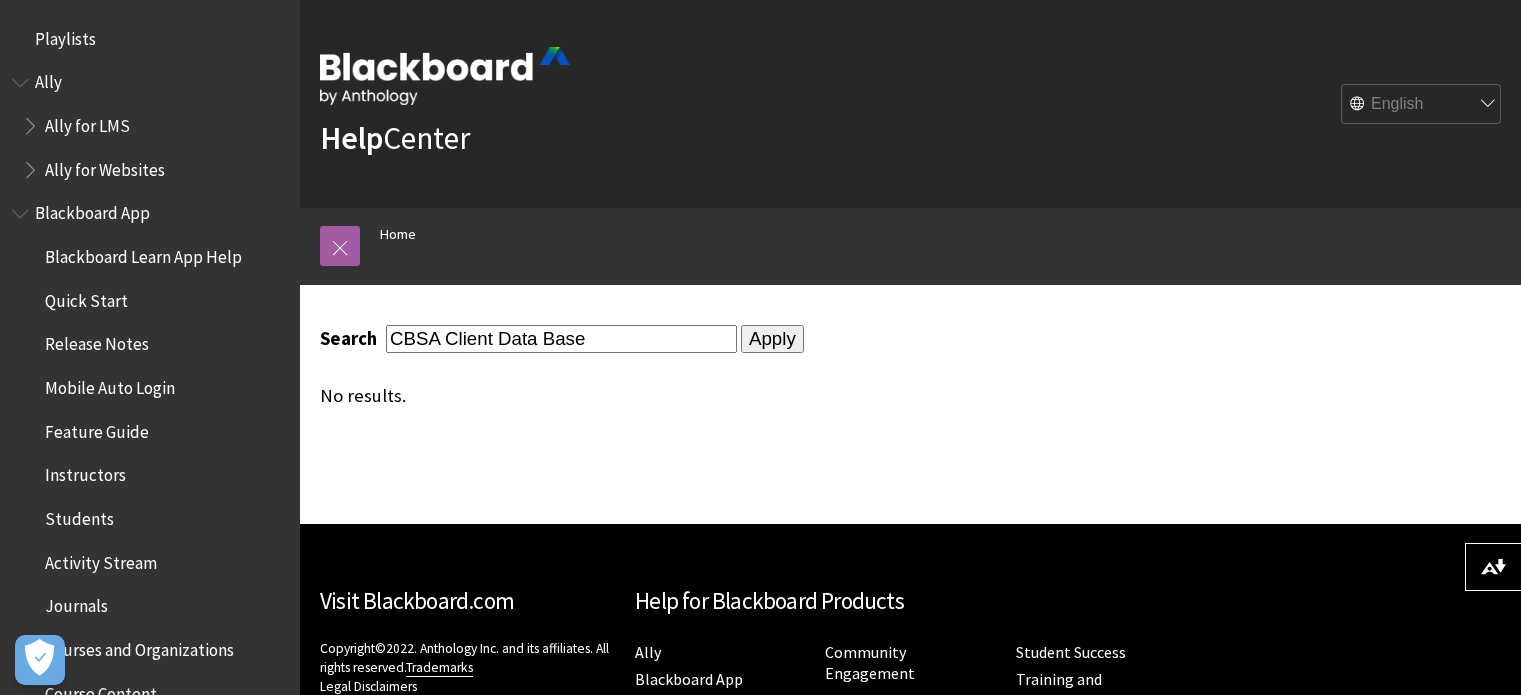 scroll, scrollTop: 0, scrollLeft: 0, axis: both 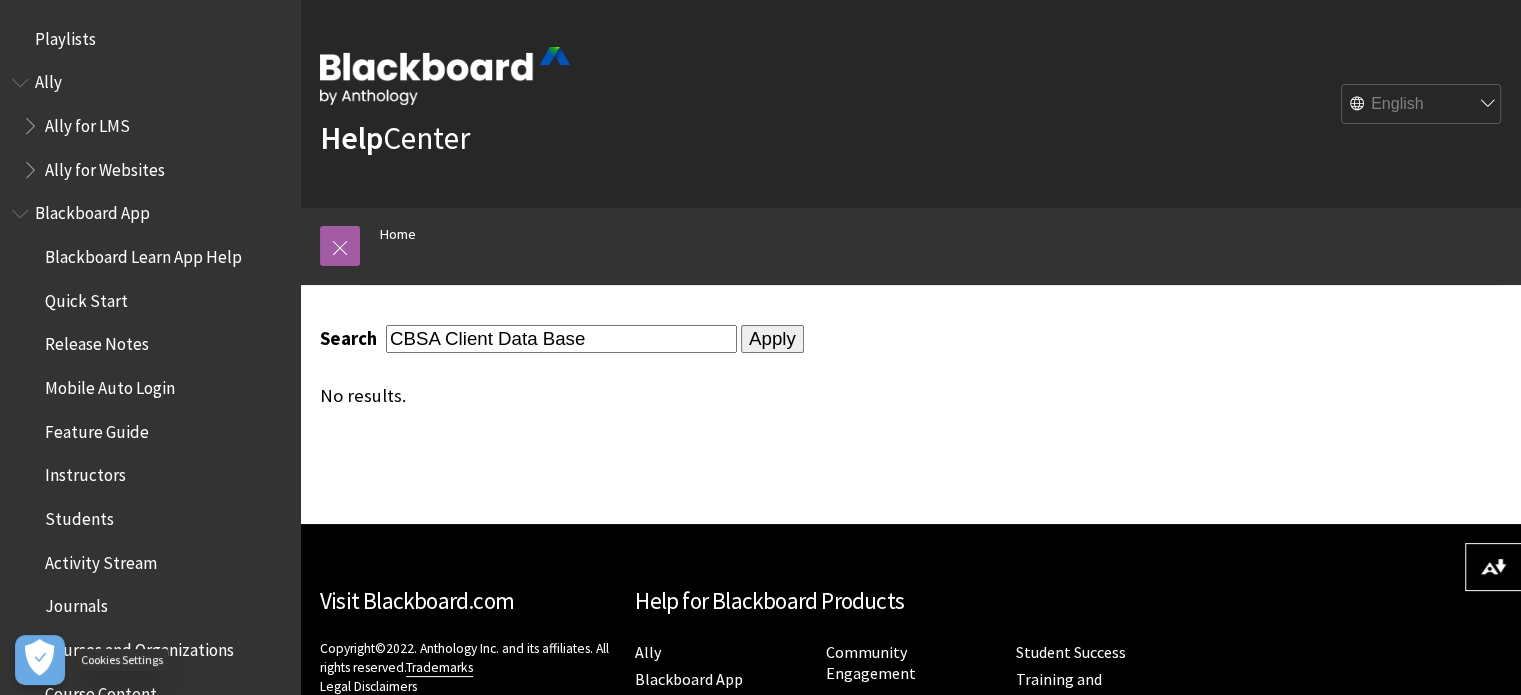 click 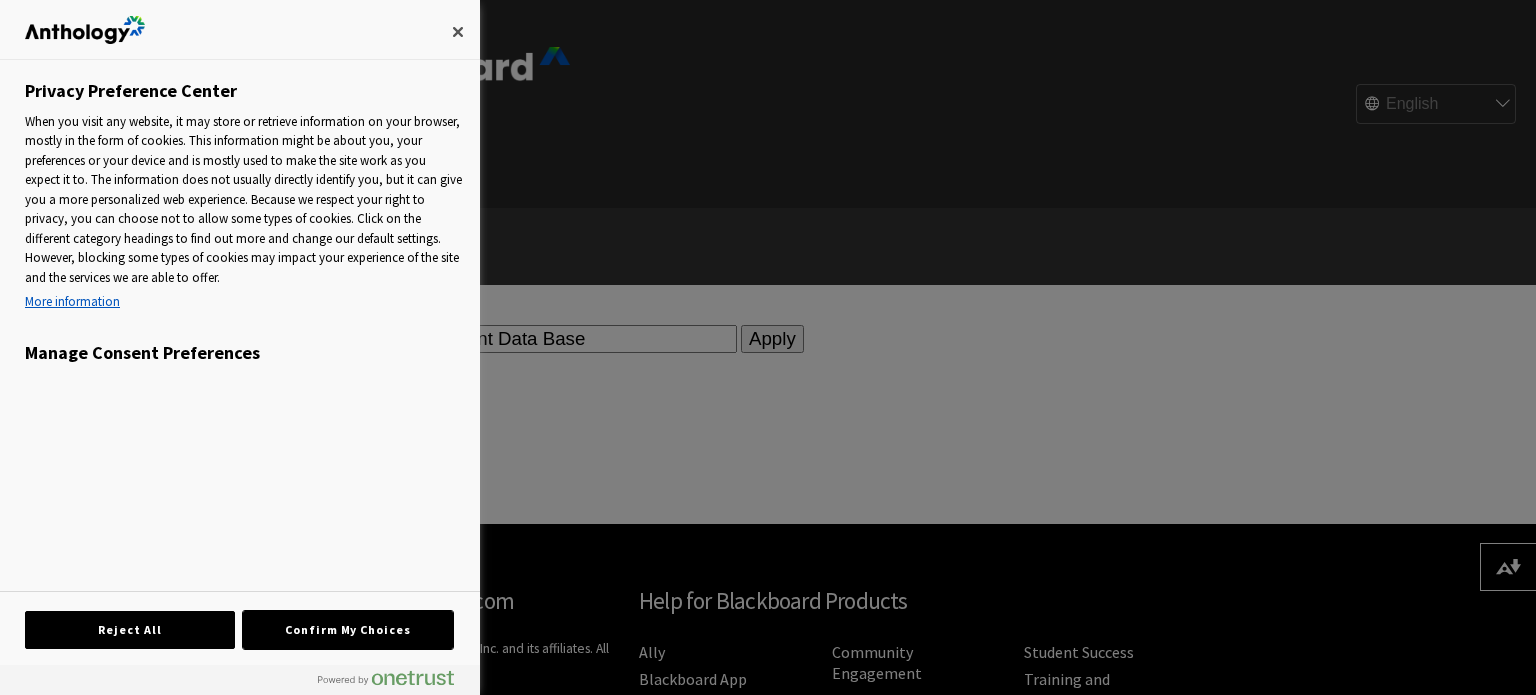 click on "Confirm My Choices" at bounding box center [348, 630] 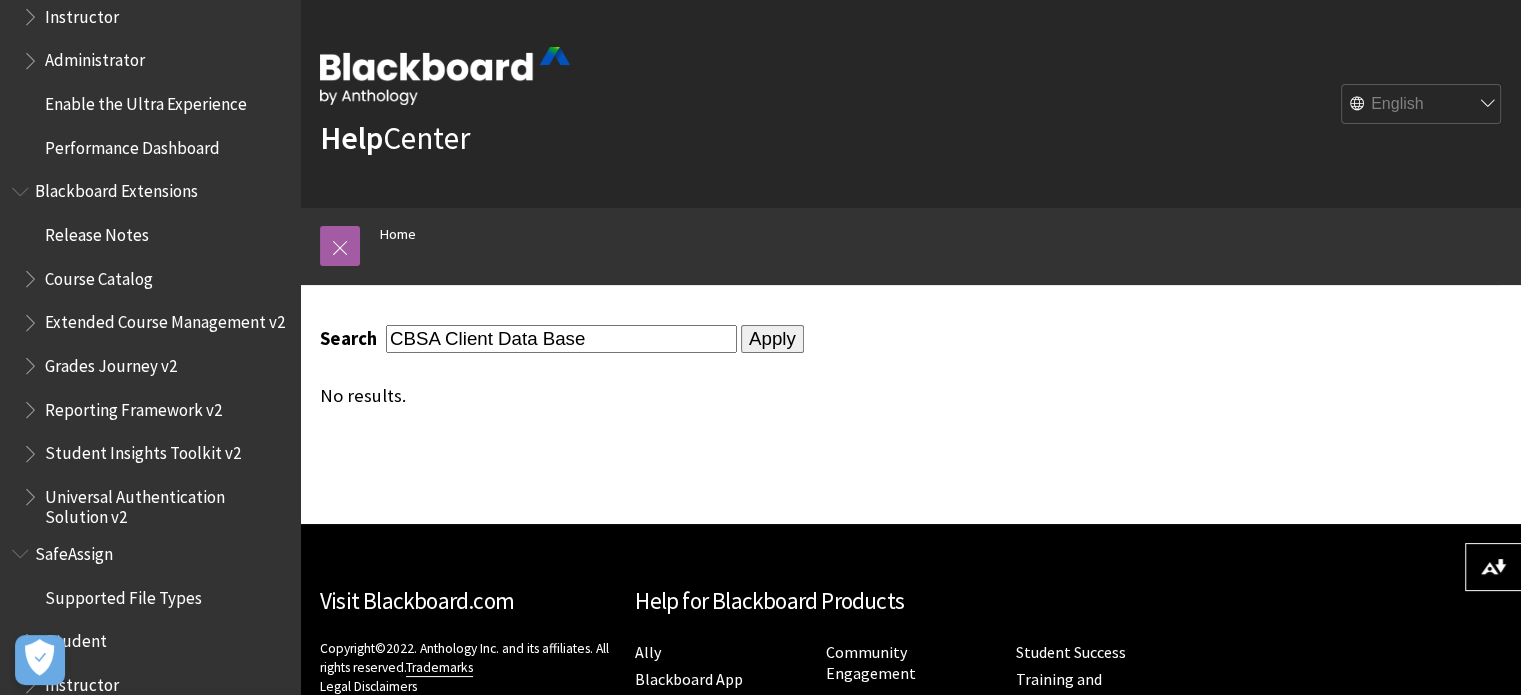scroll, scrollTop: 2086, scrollLeft: 0, axis: vertical 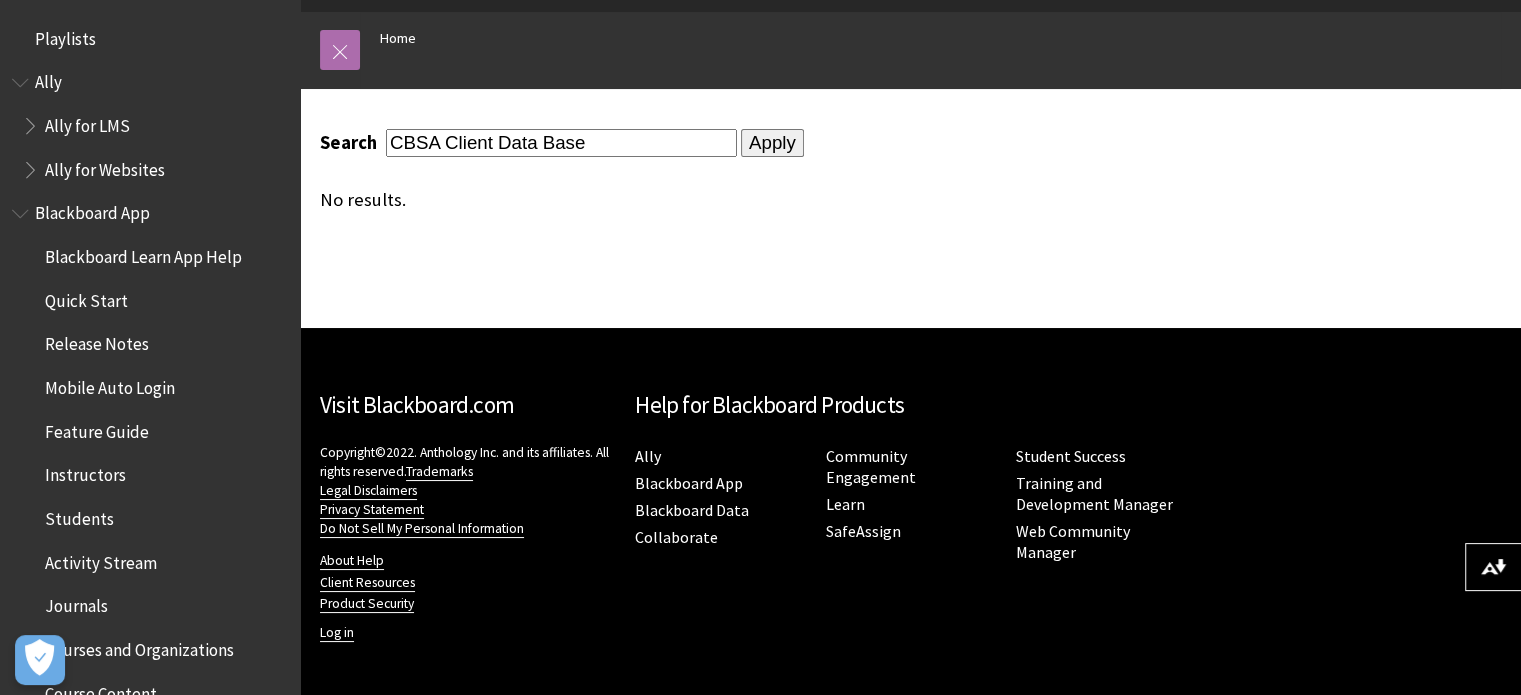 click at bounding box center [340, 50] 